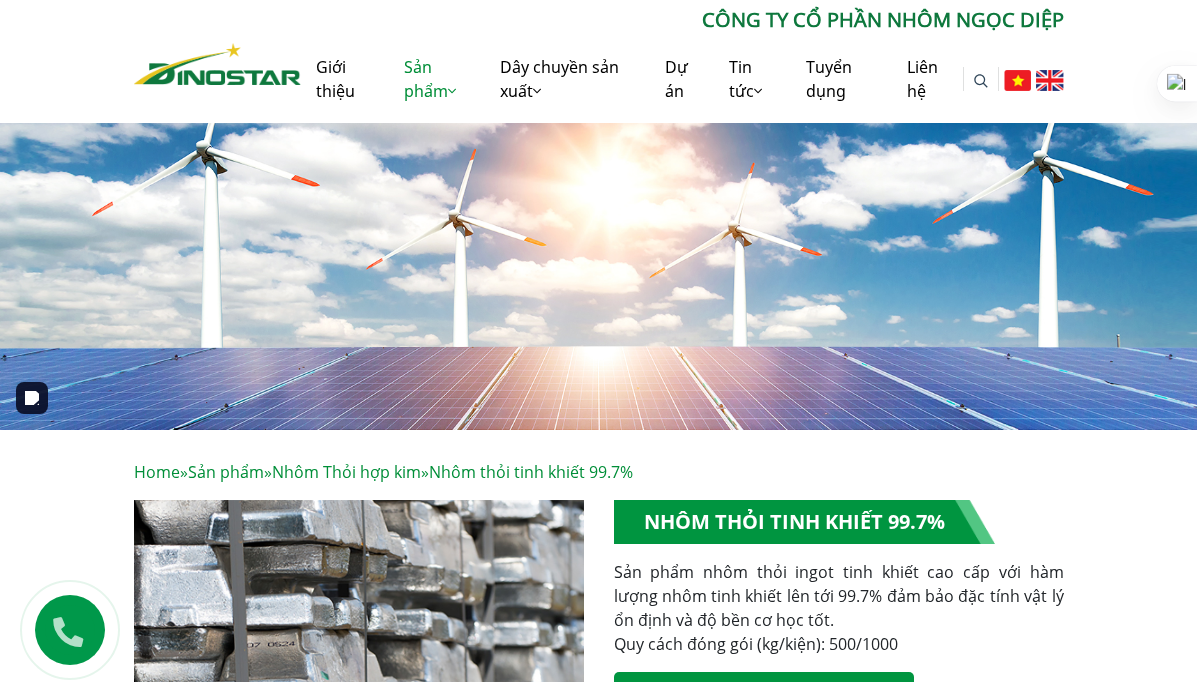 scroll, scrollTop: 0, scrollLeft: 0, axis: both 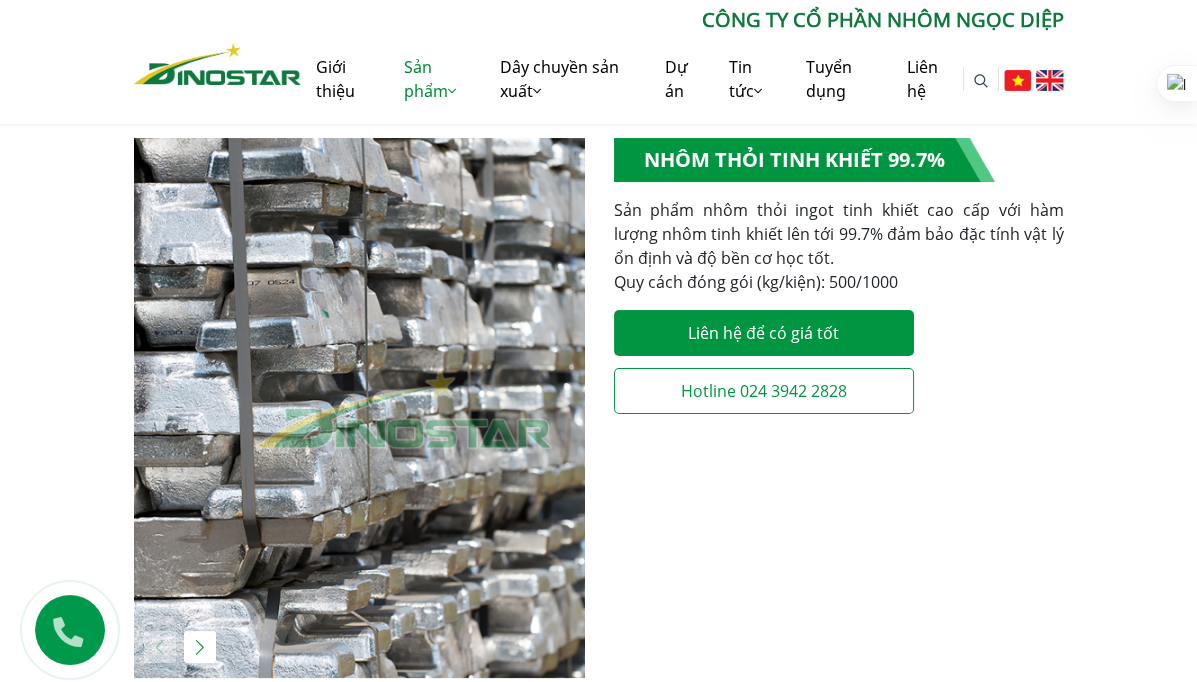 drag, startPoint x: 635, startPoint y: 209, endPoint x: 935, endPoint y: 253, distance: 303.2095 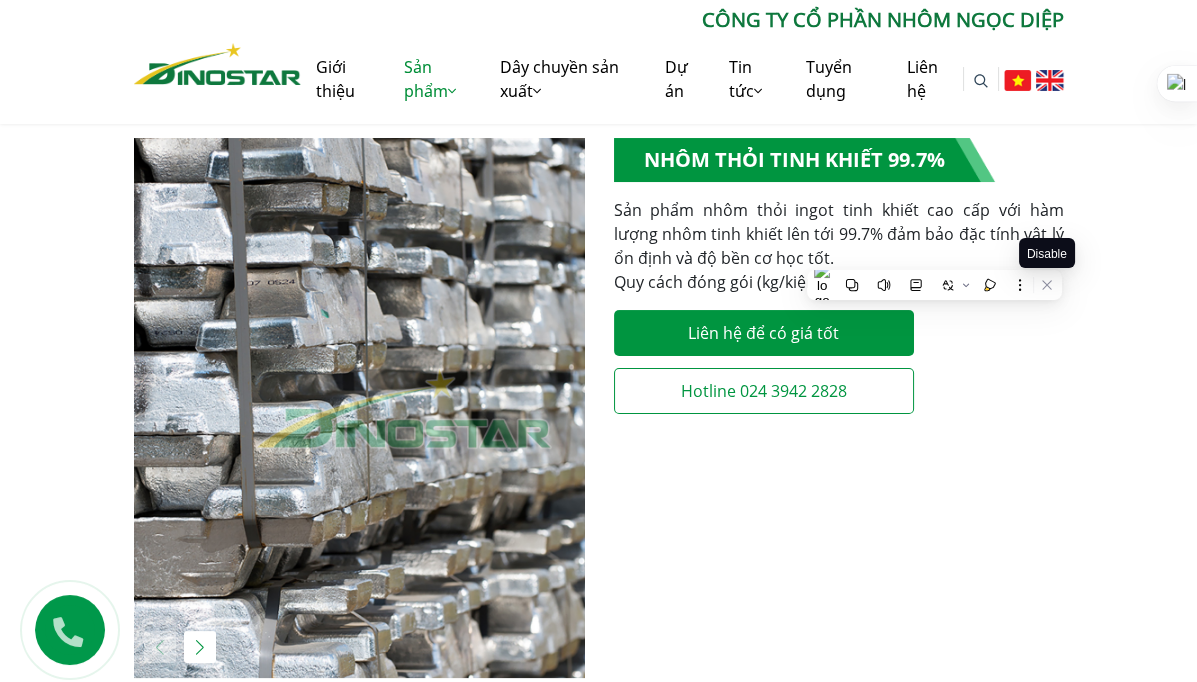 click 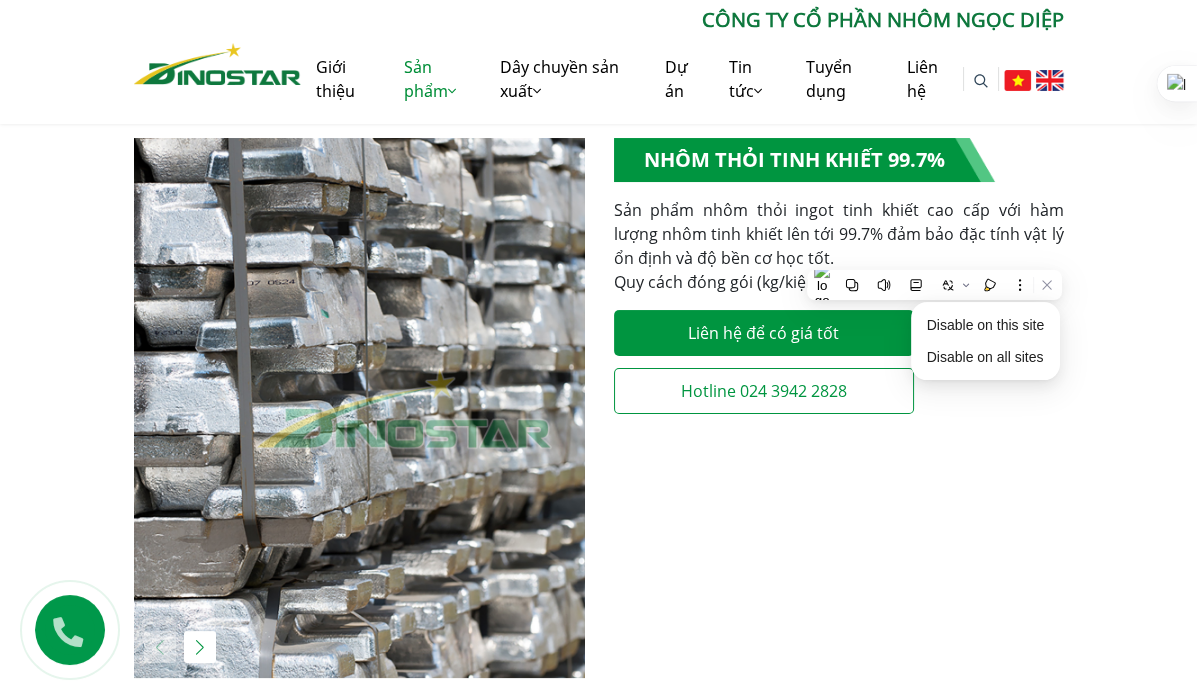 click on "Sản phẩm nhôm thỏi ingot tinh khiết cao cấp với hàm lượng nhôm tinh khiết lên tới 99.7% đảm bảo đặc tính vật lý ổn định và độ bền cơ học tốt.
Quy cách đóng gói (kg/kiện): 500/1000" at bounding box center (839, 246) 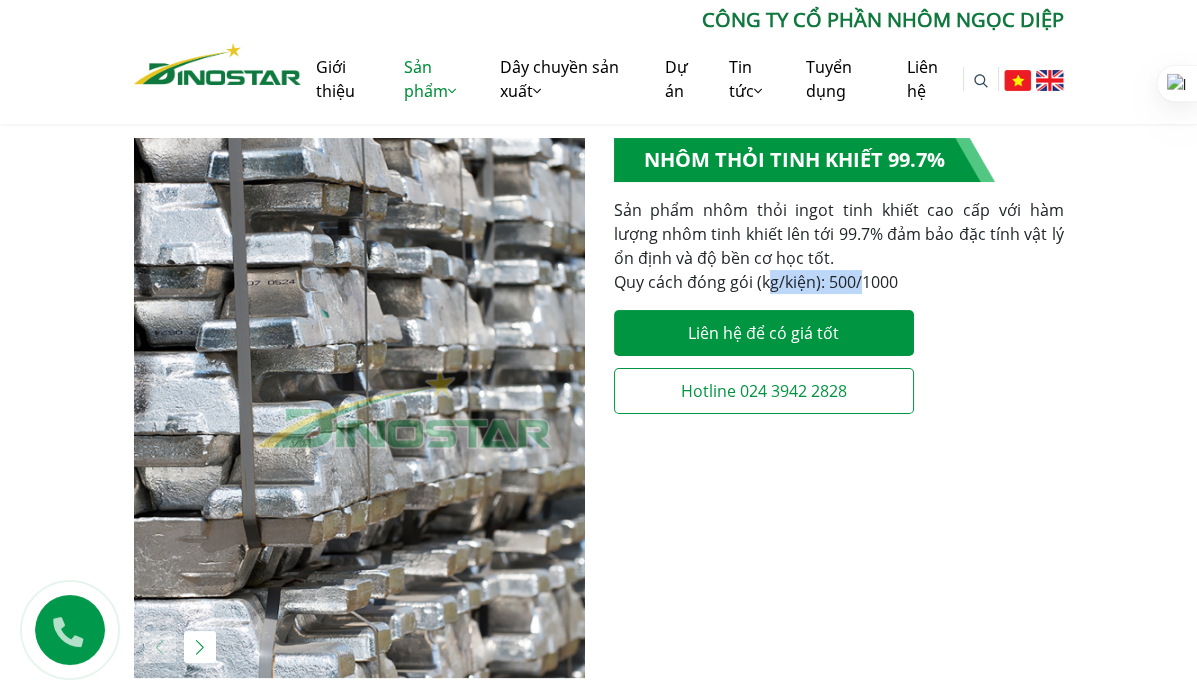 drag, startPoint x: 758, startPoint y: 255, endPoint x: 853, endPoint y: 256, distance: 95.005264 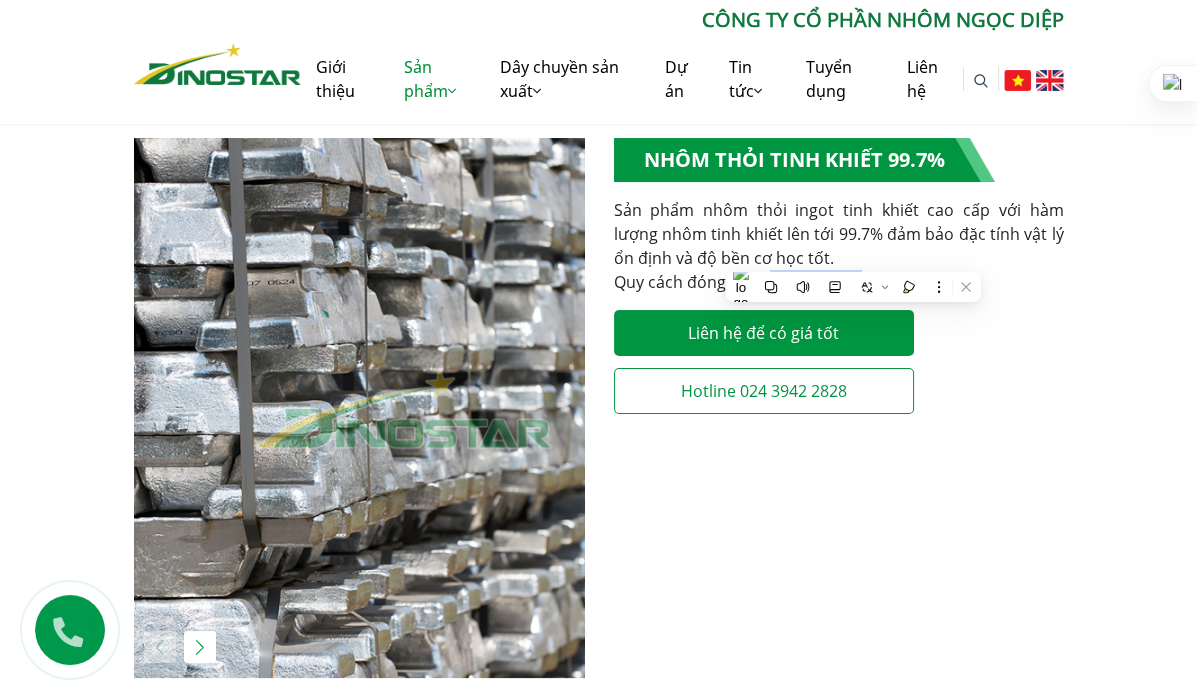 click on "Sản phẩm nhôm thỏi ingot tinh khiết cao cấp với hàm lượng nhôm tinh khiết lên tới 99.7% đảm bảo đặc tính vật lý ổn định và độ bền cơ học tốt.
Quy cách đóng gói (kg/kiện): 500/1000" at bounding box center (839, 246) 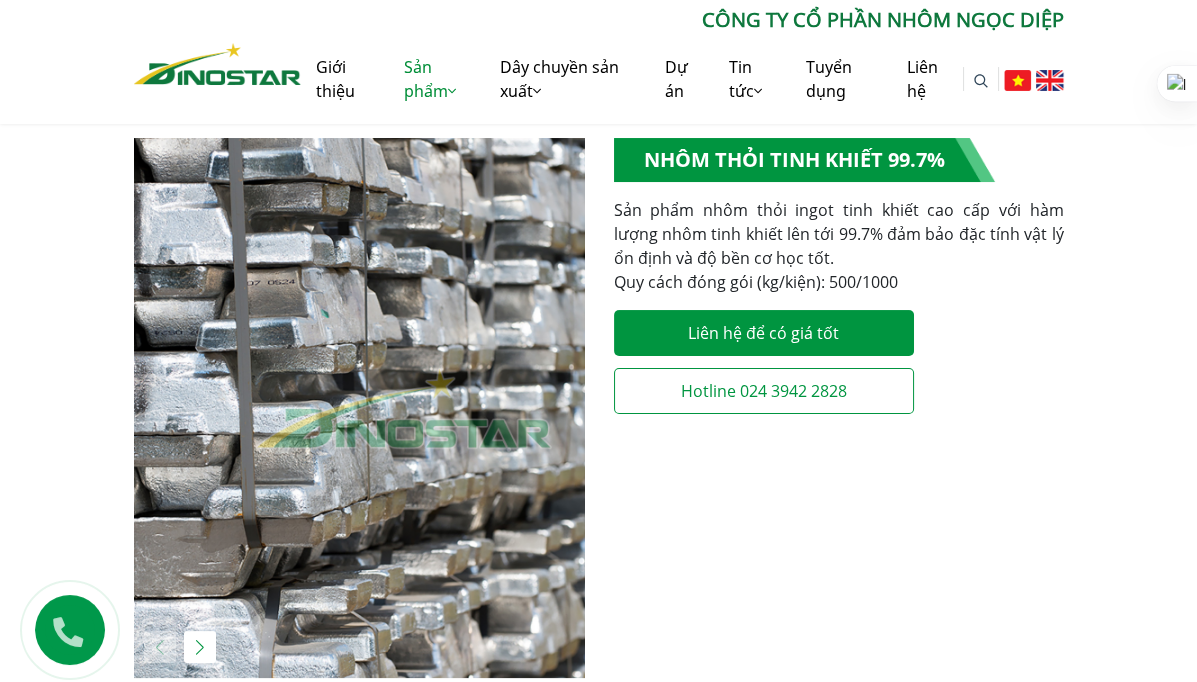 click on "Sản phẩm nhôm thỏi ingot tinh khiết cao cấp với hàm lượng nhôm tinh khiết lên tới 99.7% đảm bảo đặc tính vật lý ổn định và độ bền cơ học tốt.
Quy cách đóng gói (kg/kiện): 500/1000" at bounding box center (839, 246) 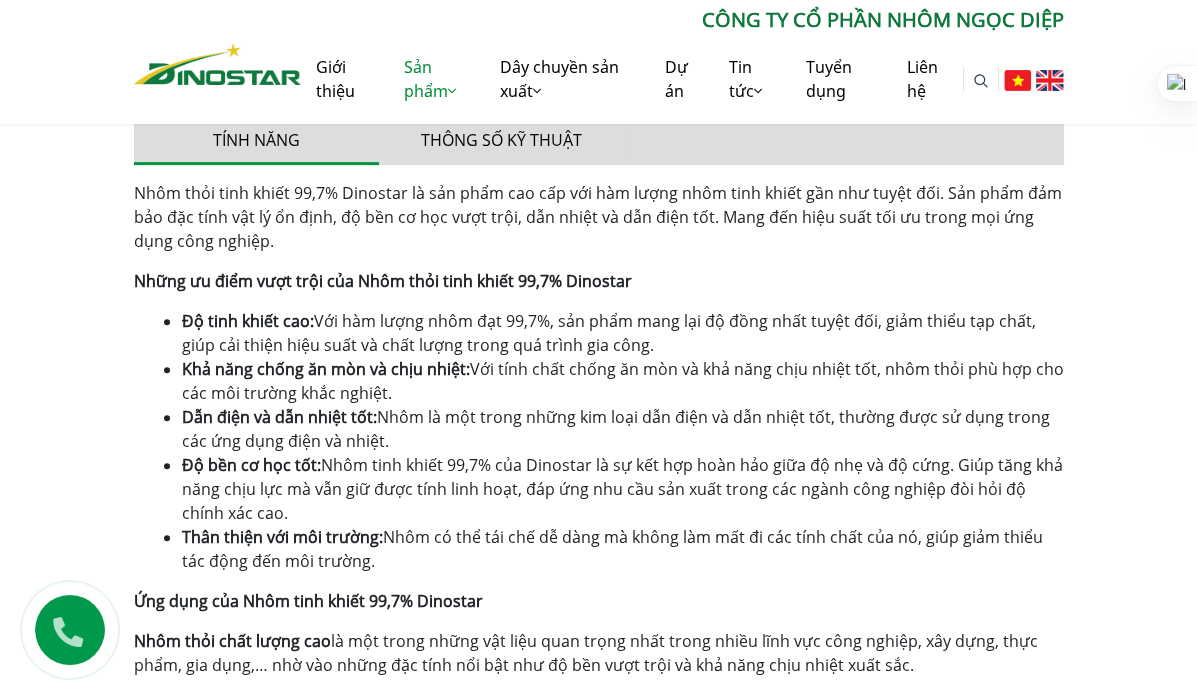 scroll, scrollTop: 1152, scrollLeft: 0, axis: vertical 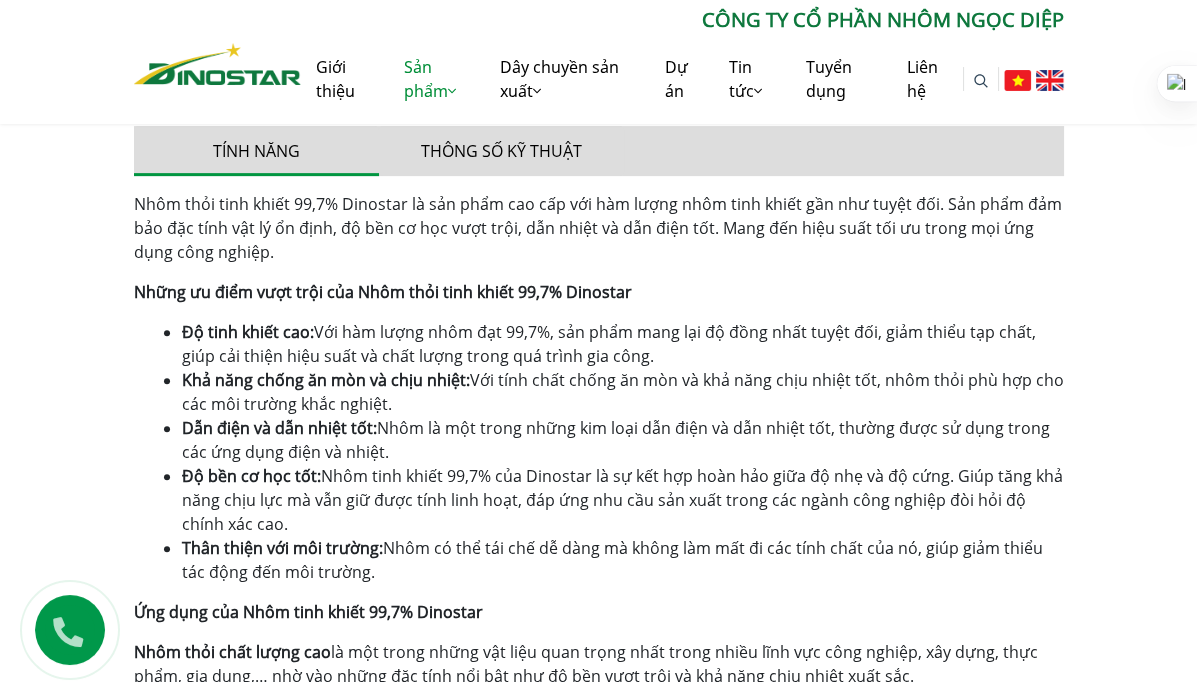 click on "Thông số kỹ thuật" at bounding box center (501, 151) 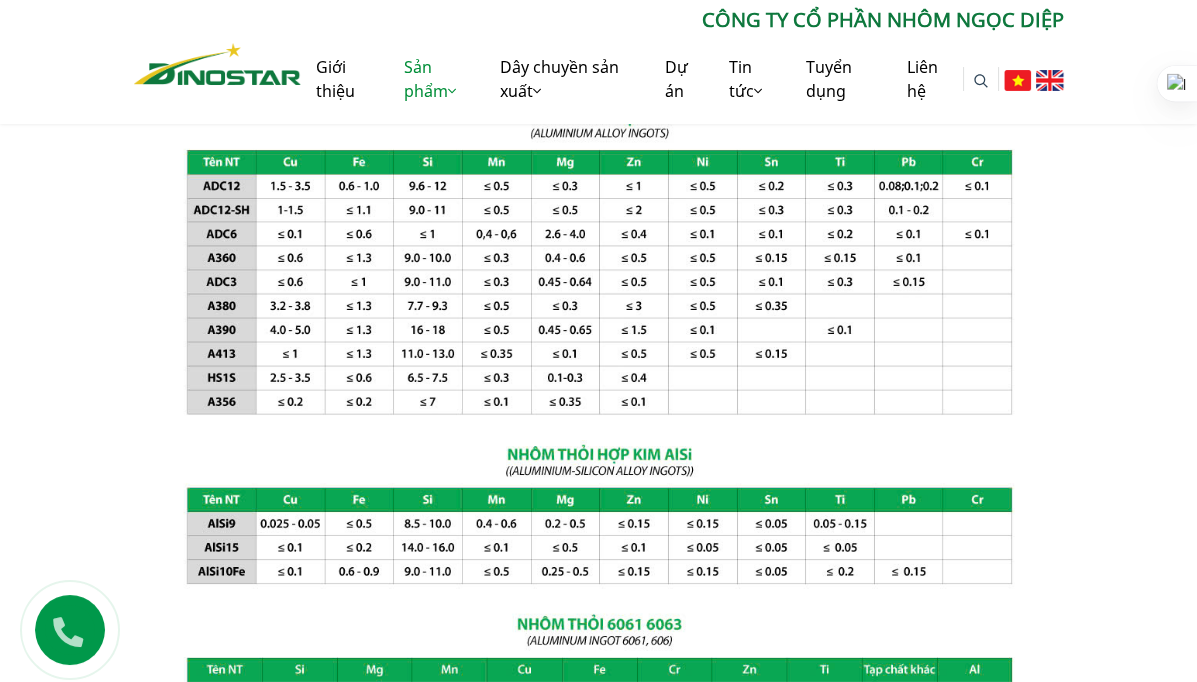 scroll, scrollTop: 1330, scrollLeft: 0, axis: vertical 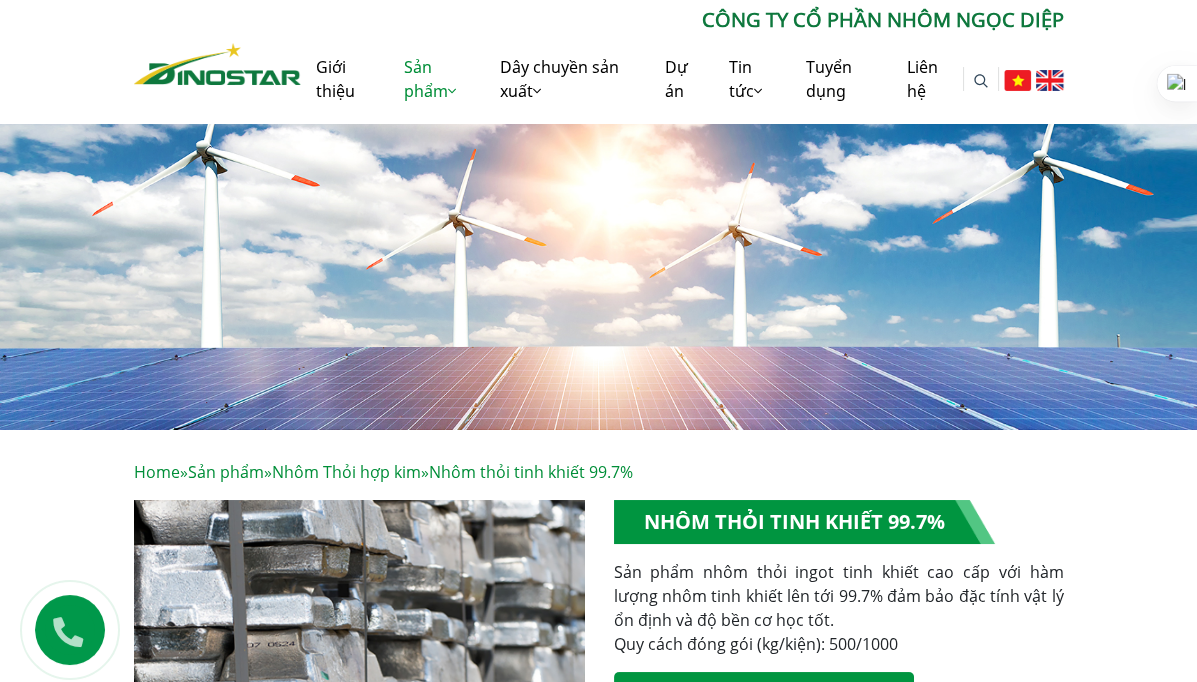 click on "Sản phẩm" at bounding box center (437, 79) 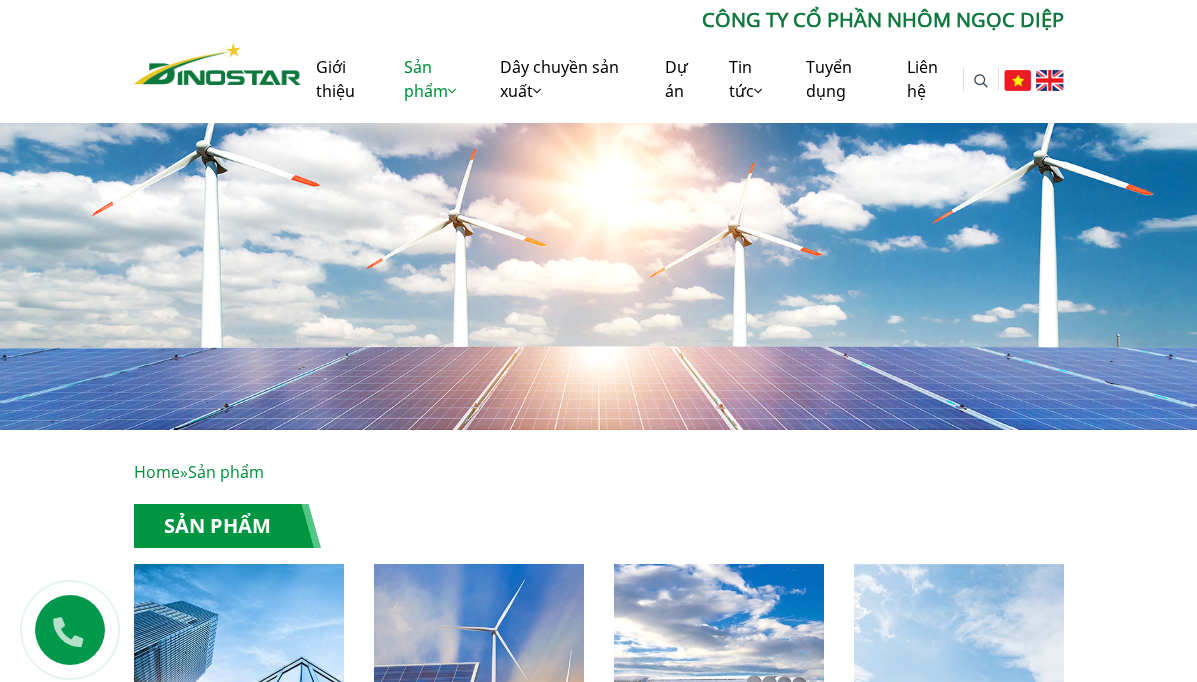 scroll, scrollTop: 0, scrollLeft: 0, axis: both 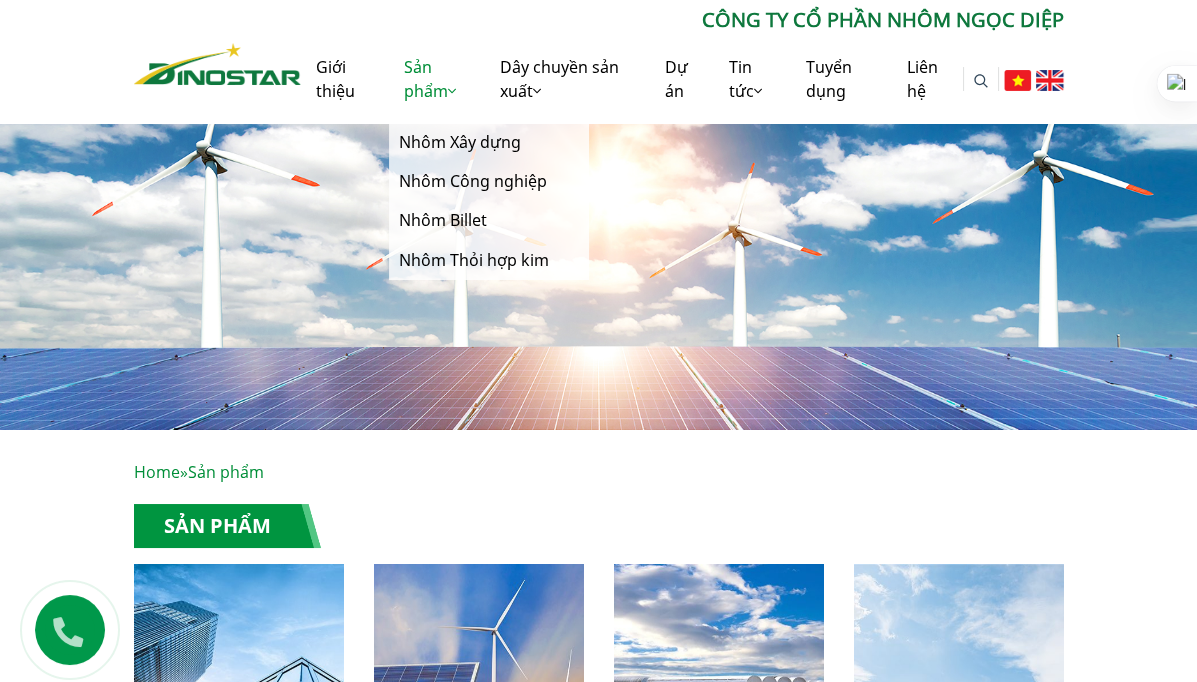 click on "Nhôm Thỏi hợp kim" at bounding box center [489, 260] 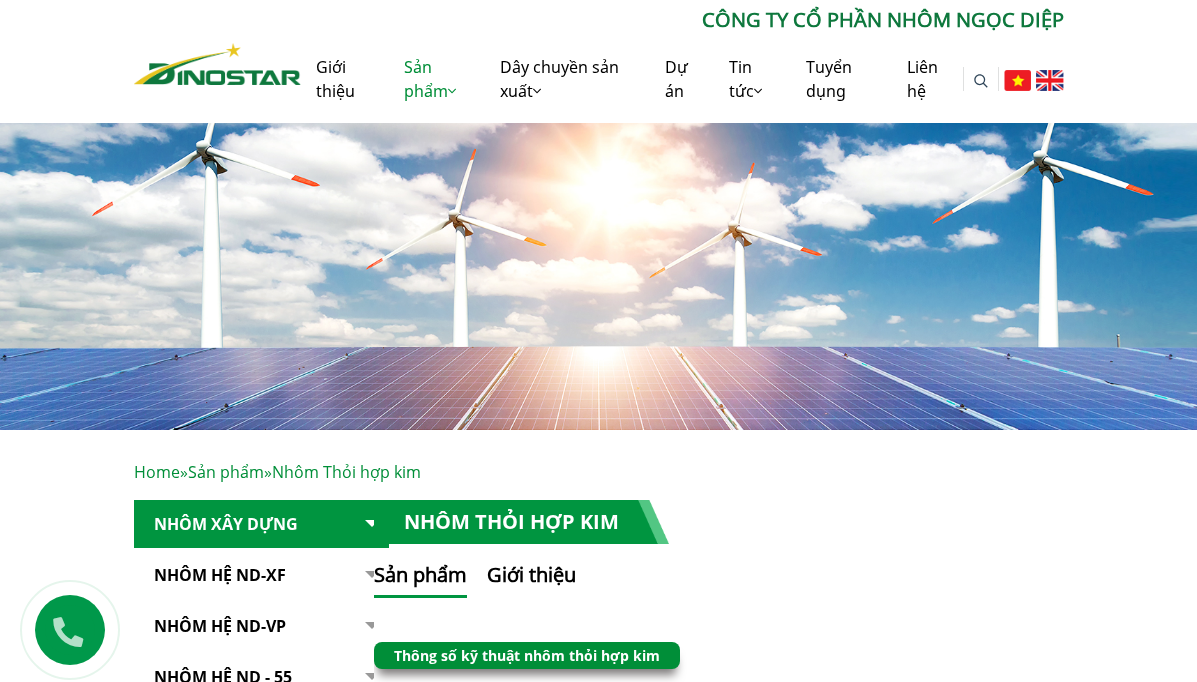 scroll, scrollTop: 0, scrollLeft: 0, axis: both 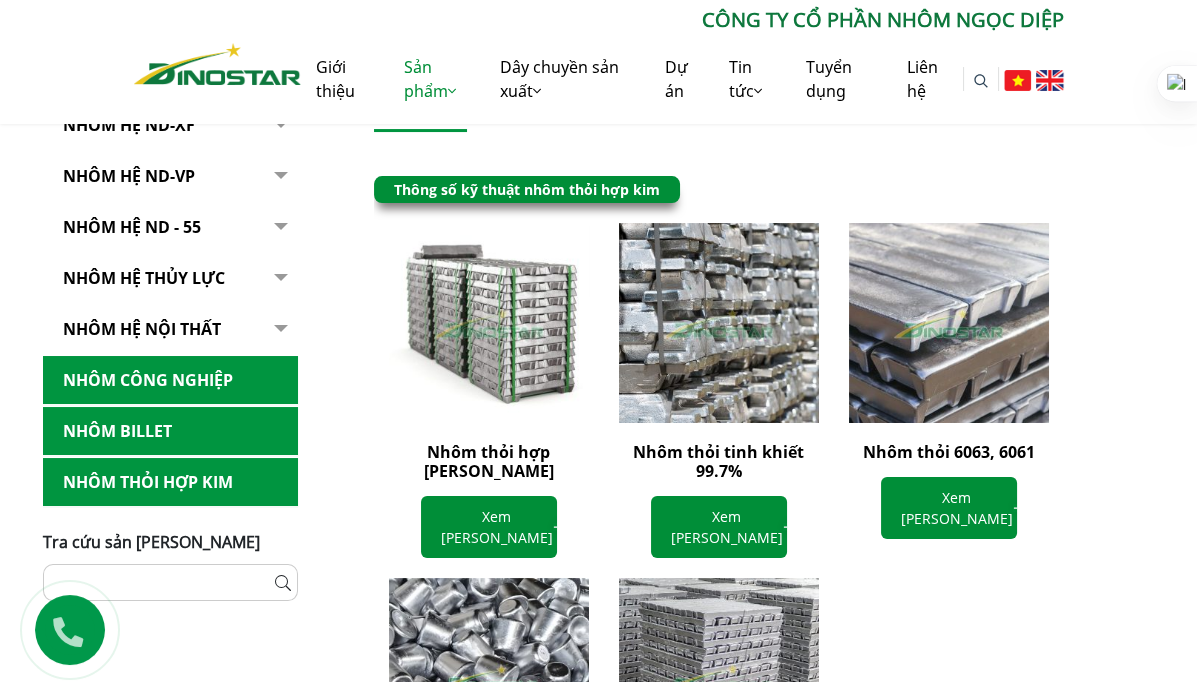 click on "Xem chi tiết" at bounding box center [719, 527] 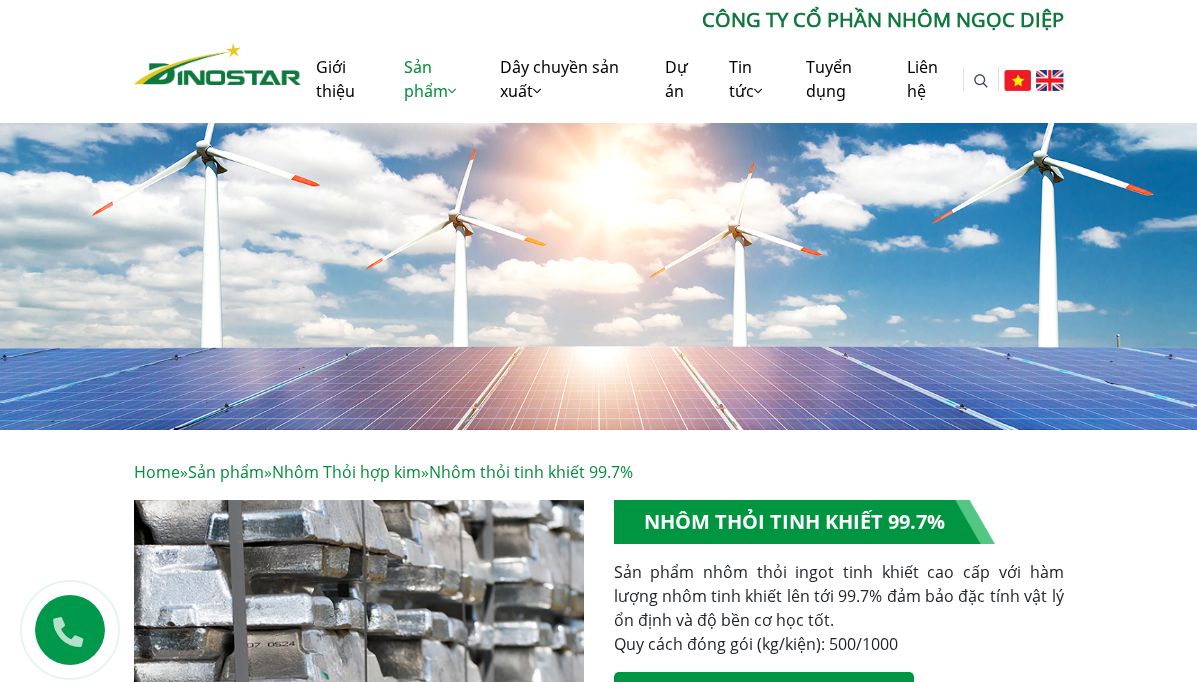 scroll, scrollTop: 0, scrollLeft: 0, axis: both 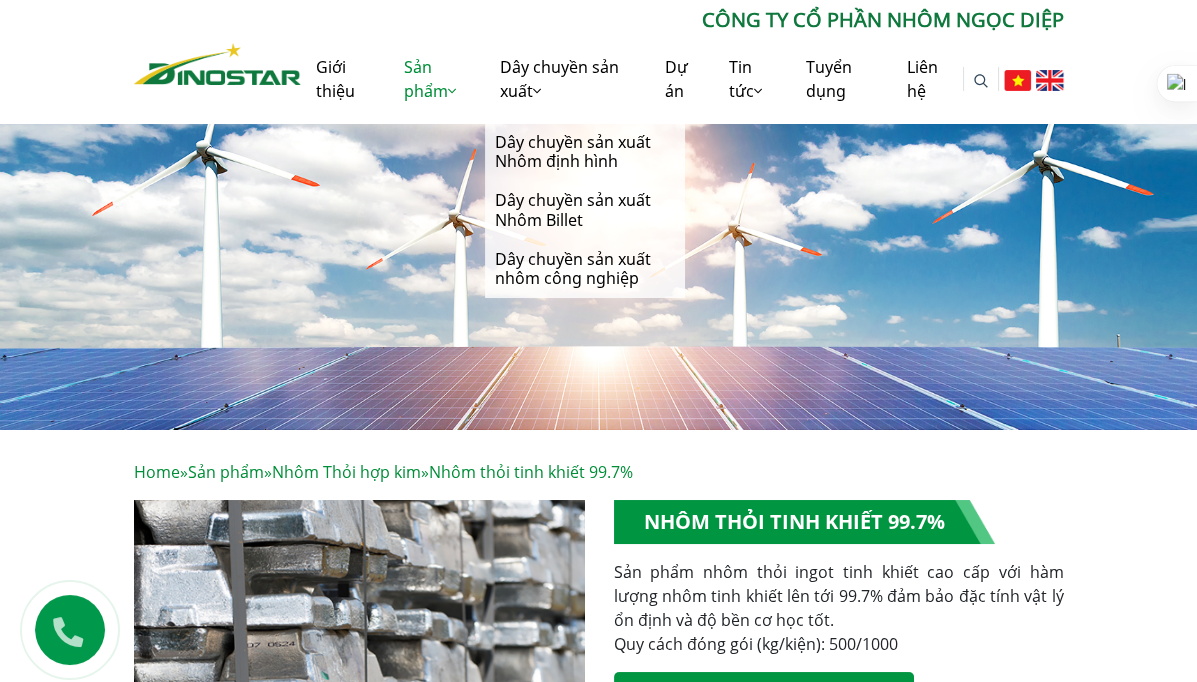 click on "Dây chuyền sản xuất nhôm công nghiệp" at bounding box center (585, 269) 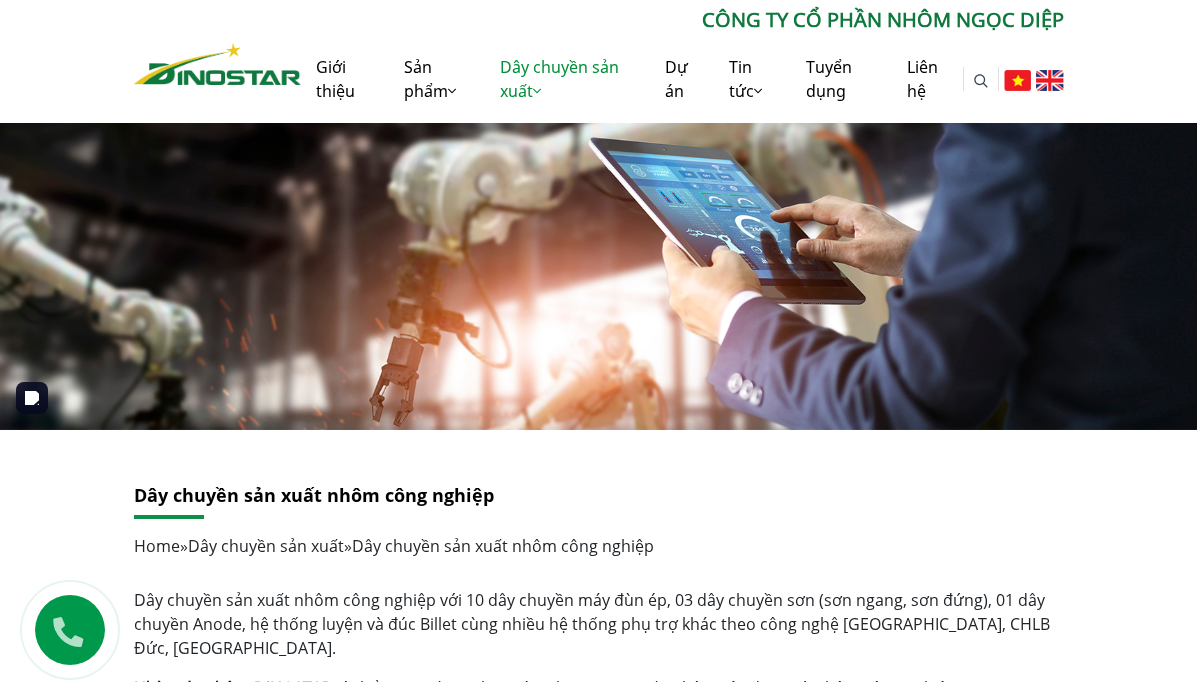 scroll, scrollTop: 0, scrollLeft: 0, axis: both 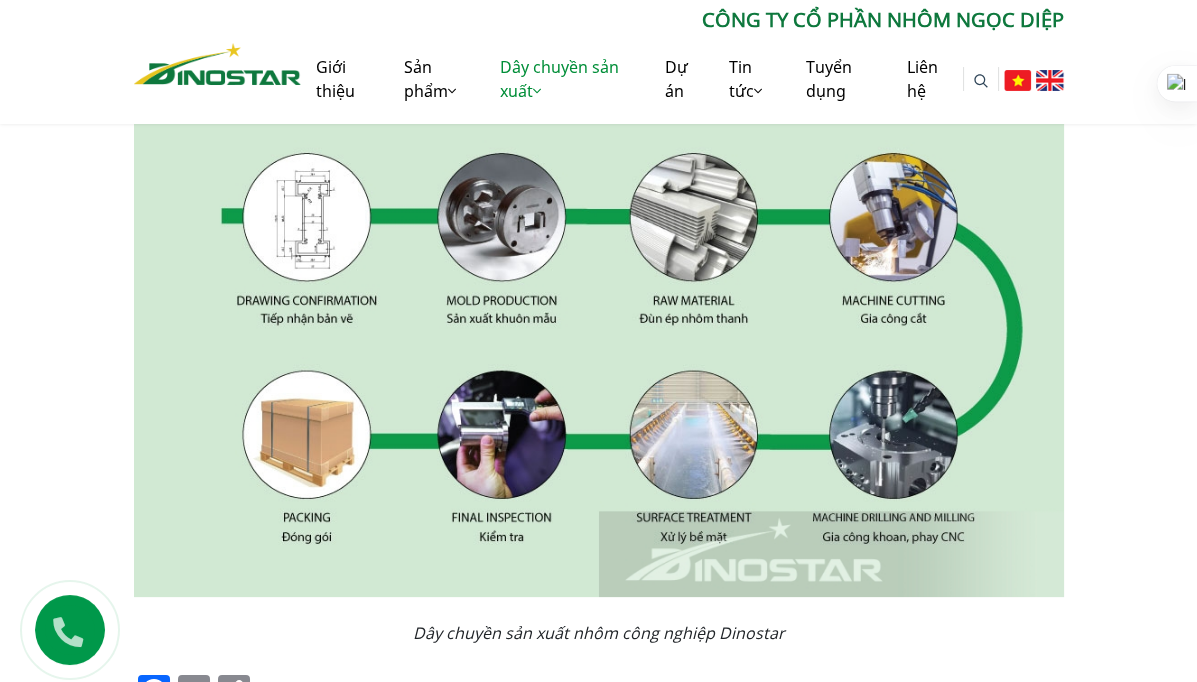 drag, startPoint x: 1209, startPoint y: 150, endPoint x: 1208, endPoint y: 325, distance: 175.00285 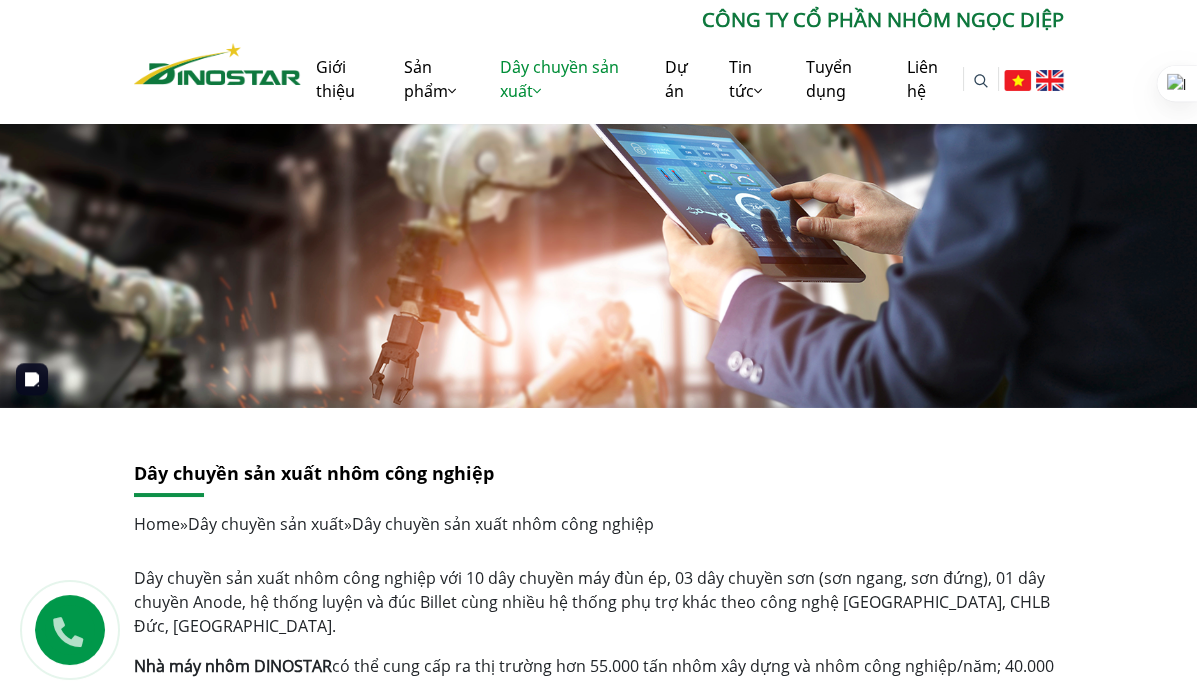 scroll, scrollTop: 0, scrollLeft: 0, axis: both 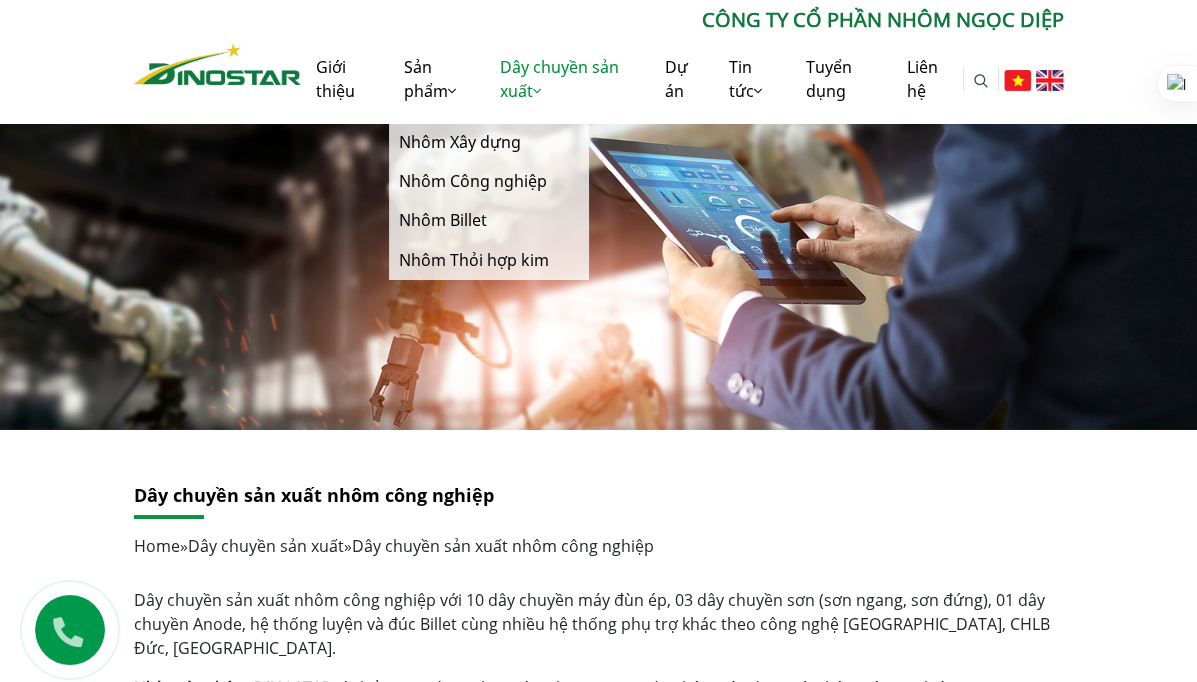 click on "Nhôm Công nghiệp" at bounding box center (489, 181) 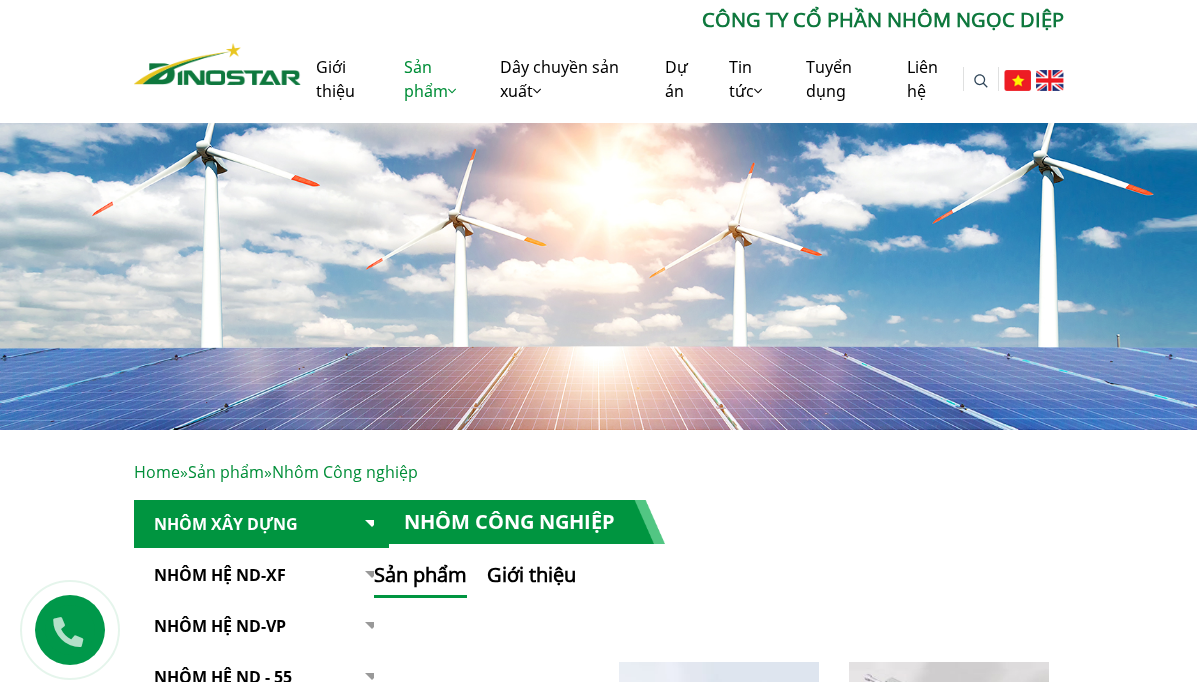 scroll, scrollTop: 0, scrollLeft: 0, axis: both 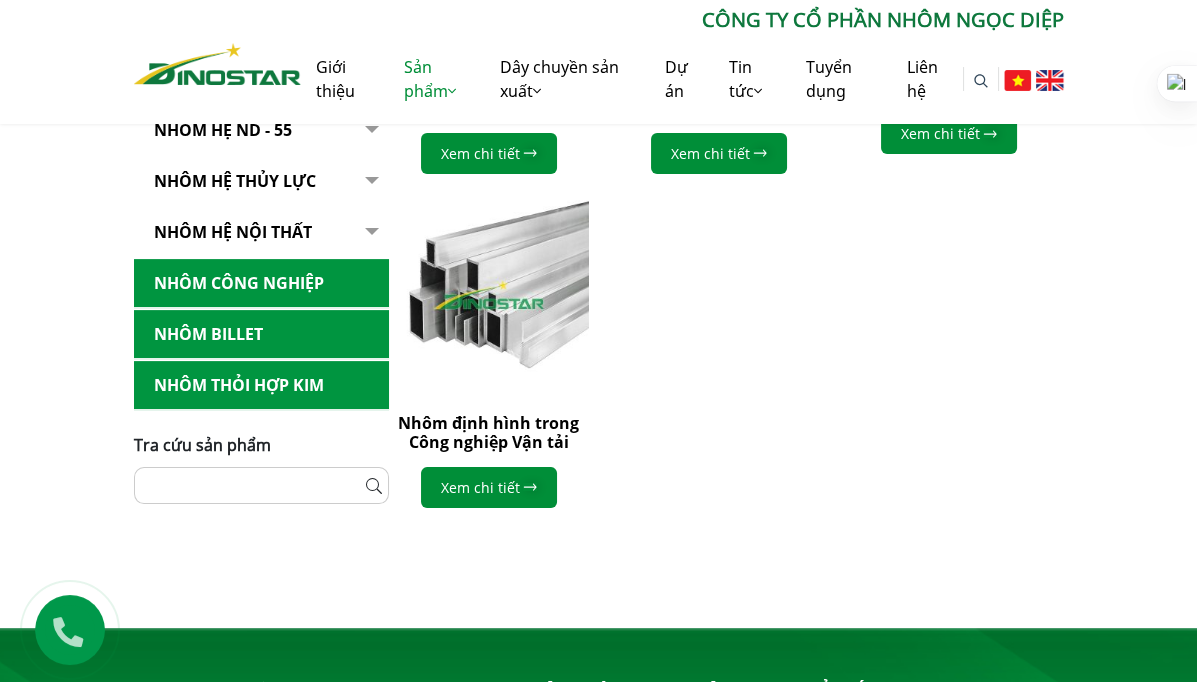 drag, startPoint x: 1198, startPoint y: 214, endPoint x: 1214, endPoint y: 481, distance: 267.47897 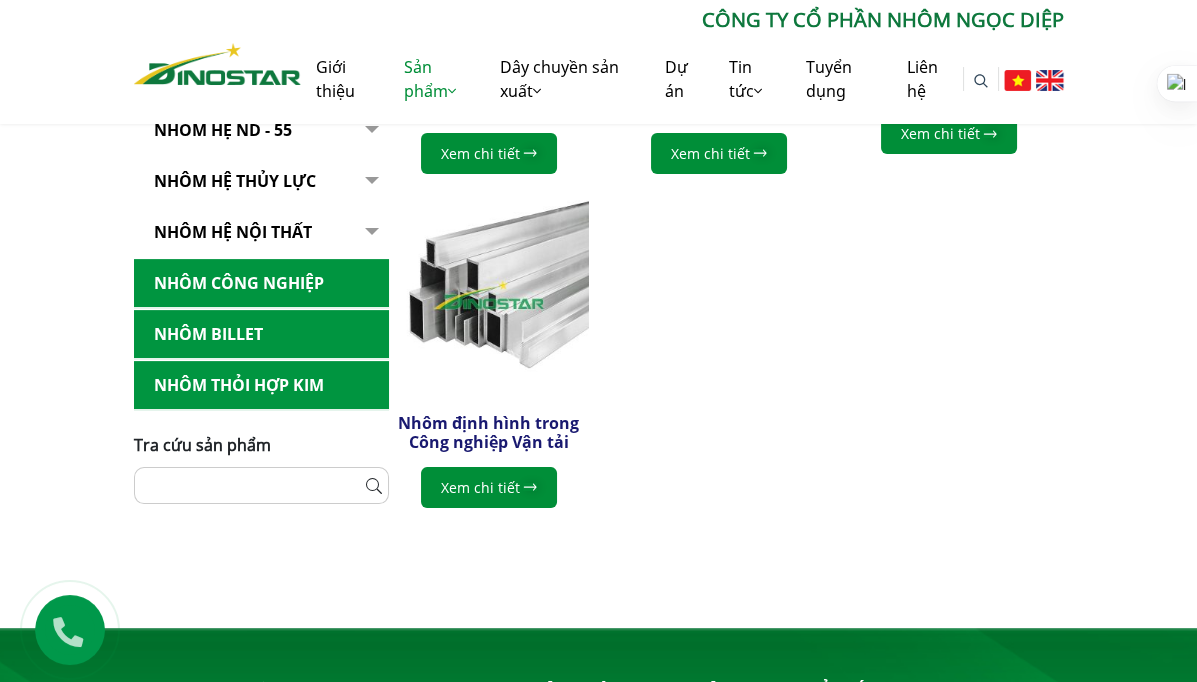 click on "Nhôm định hình trong Công nghiệp Vận tải" at bounding box center (488, 432) 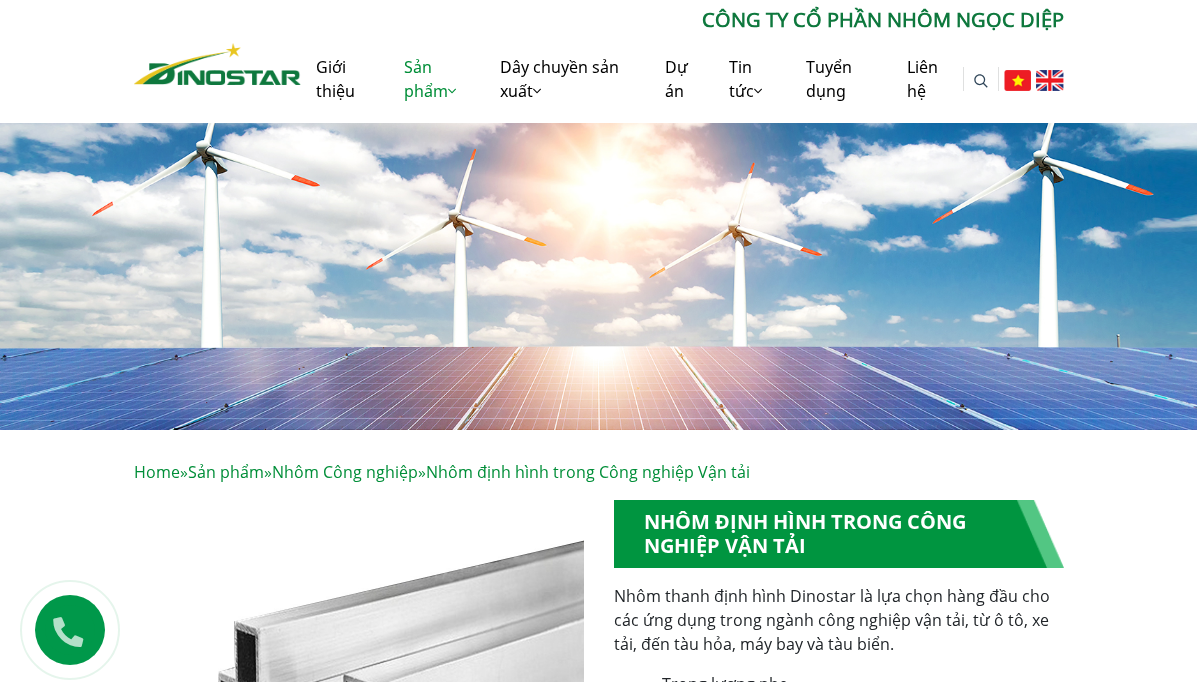 scroll, scrollTop: 0, scrollLeft: 0, axis: both 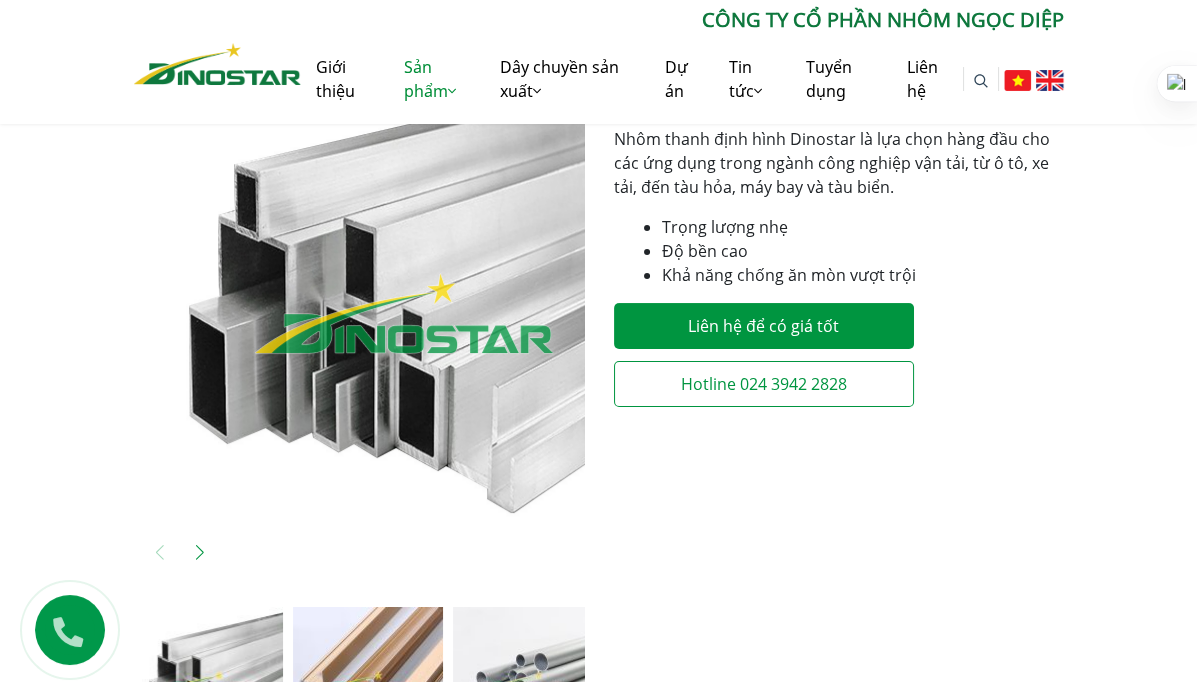 drag, startPoint x: 1207, startPoint y: 148, endPoint x: 1174, endPoint y: 240, distance: 97.73945 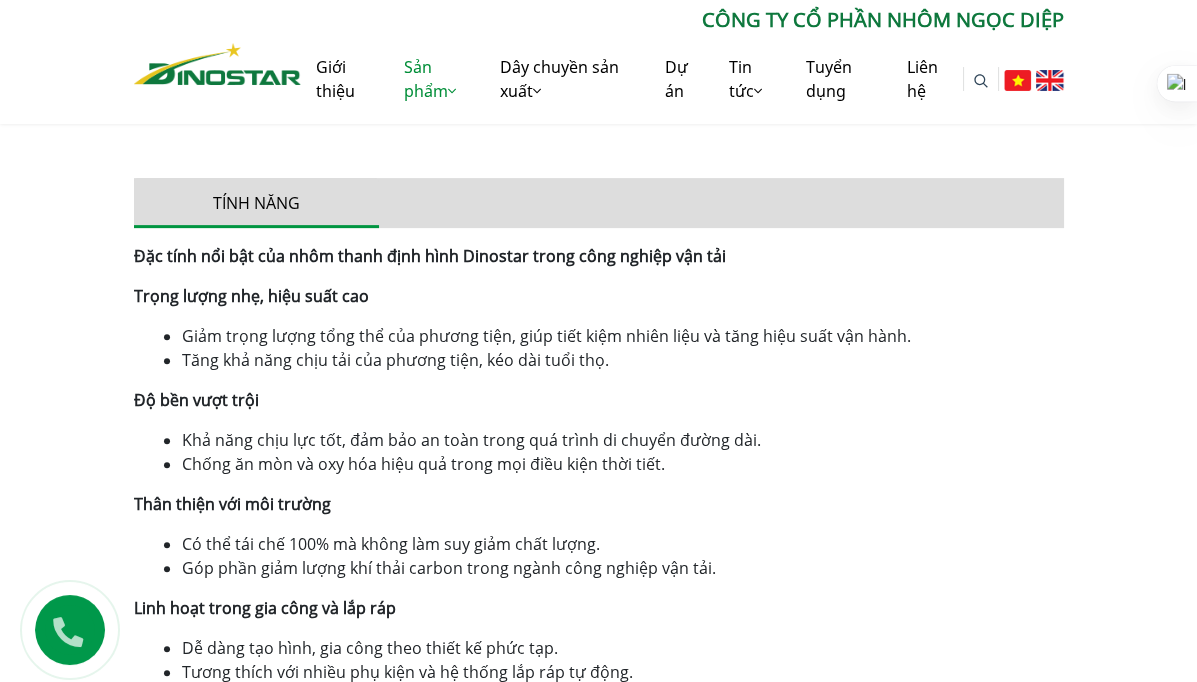 scroll, scrollTop: 1136, scrollLeft: 0, axis: vertical 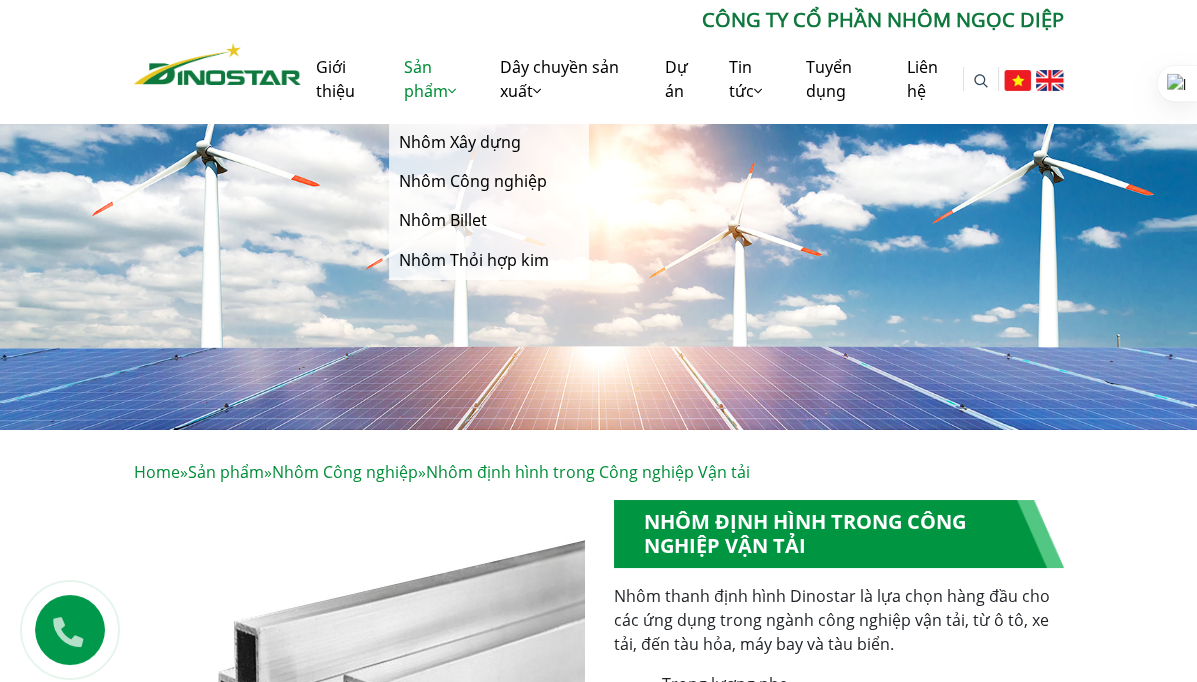 click on "Nhôm Thỏi hợp kim" at bounding box center (489, 260) 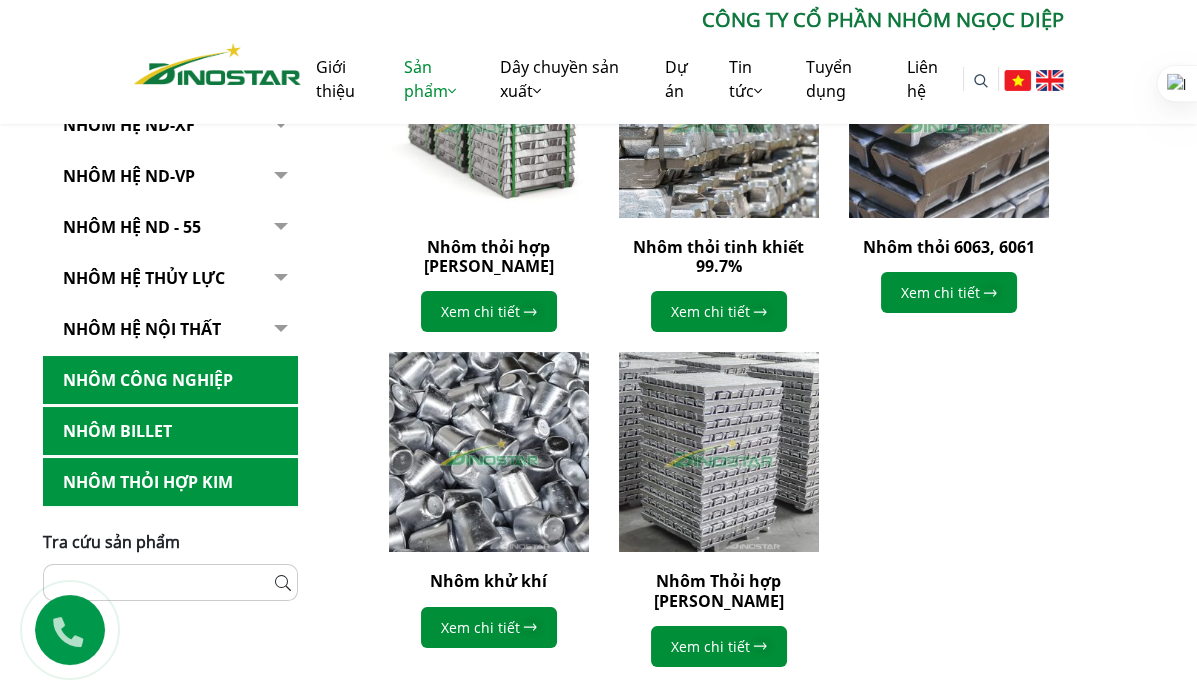 scroll, scrollTop: 733, scrollLeft: 0, axis: vertical 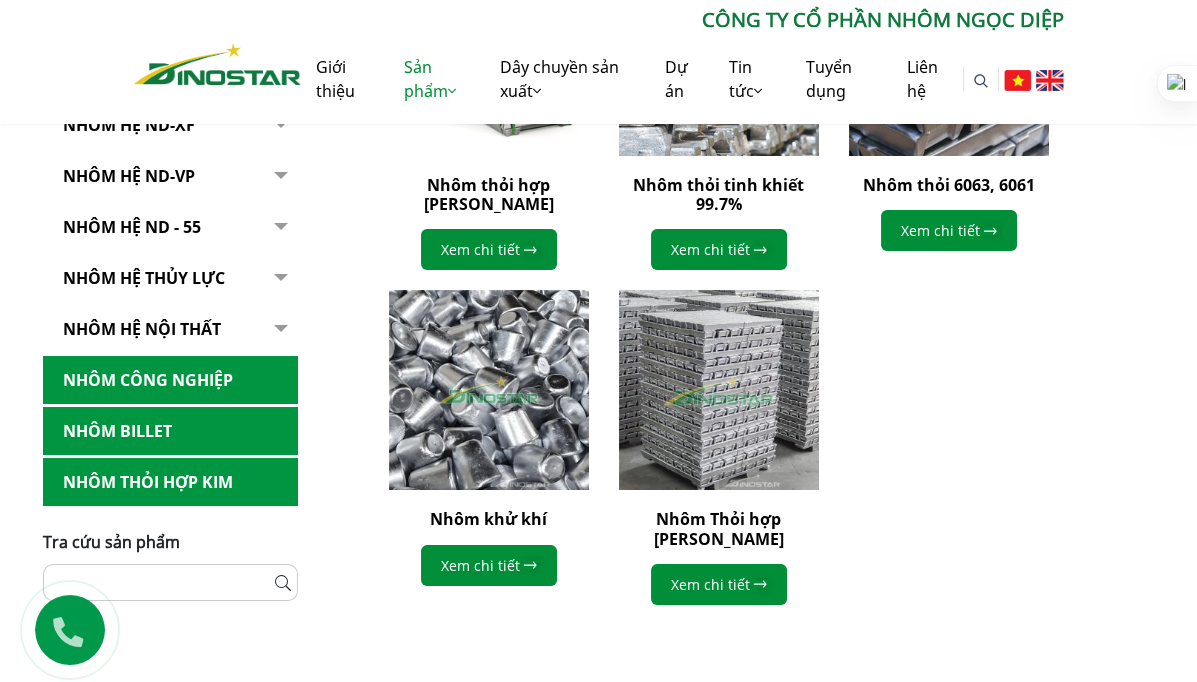 click on "Xem chi tiết" at bounding box center (719, 249) 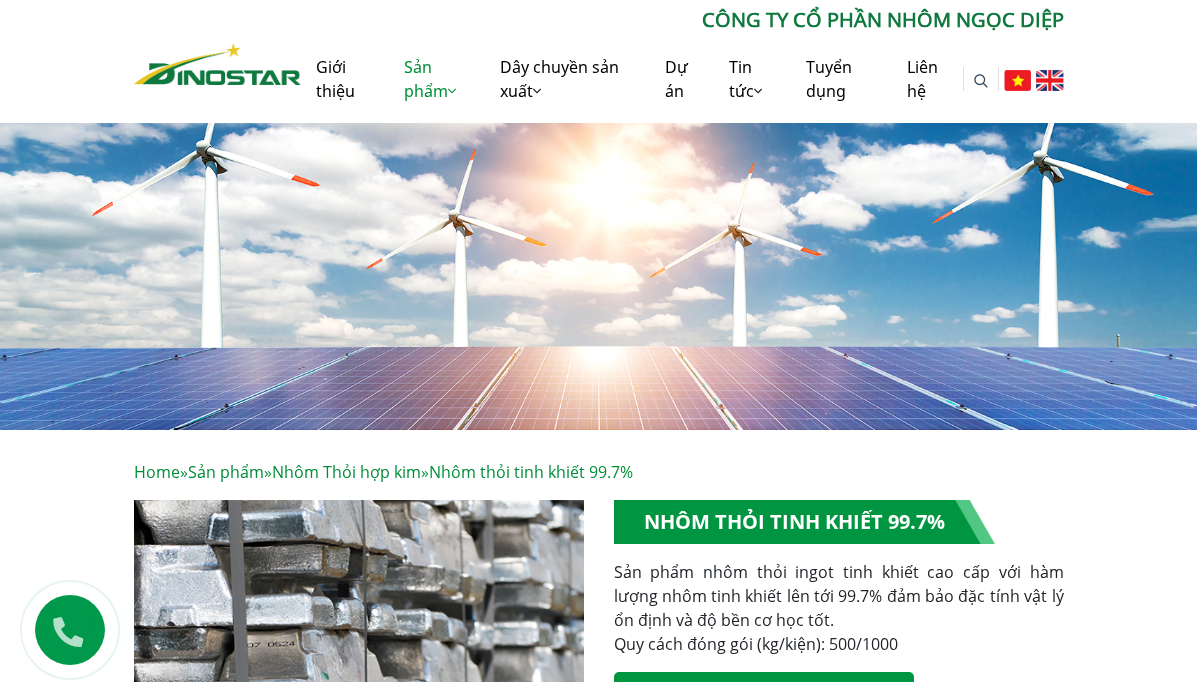 scroll, scrollTop: 0, scrollLeft: 0, axis: both 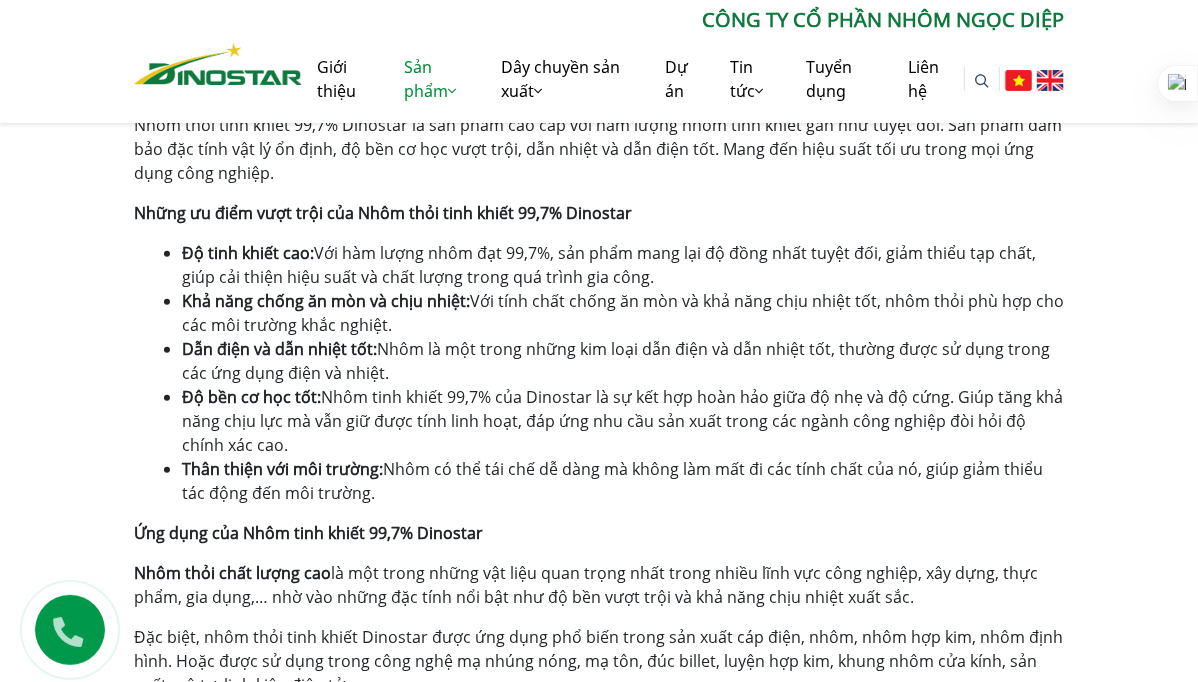 drag, startPoint x: 1205, startPoint y: 137, endPoint x: 1214, endPoint y: 380, distance: 243.16661 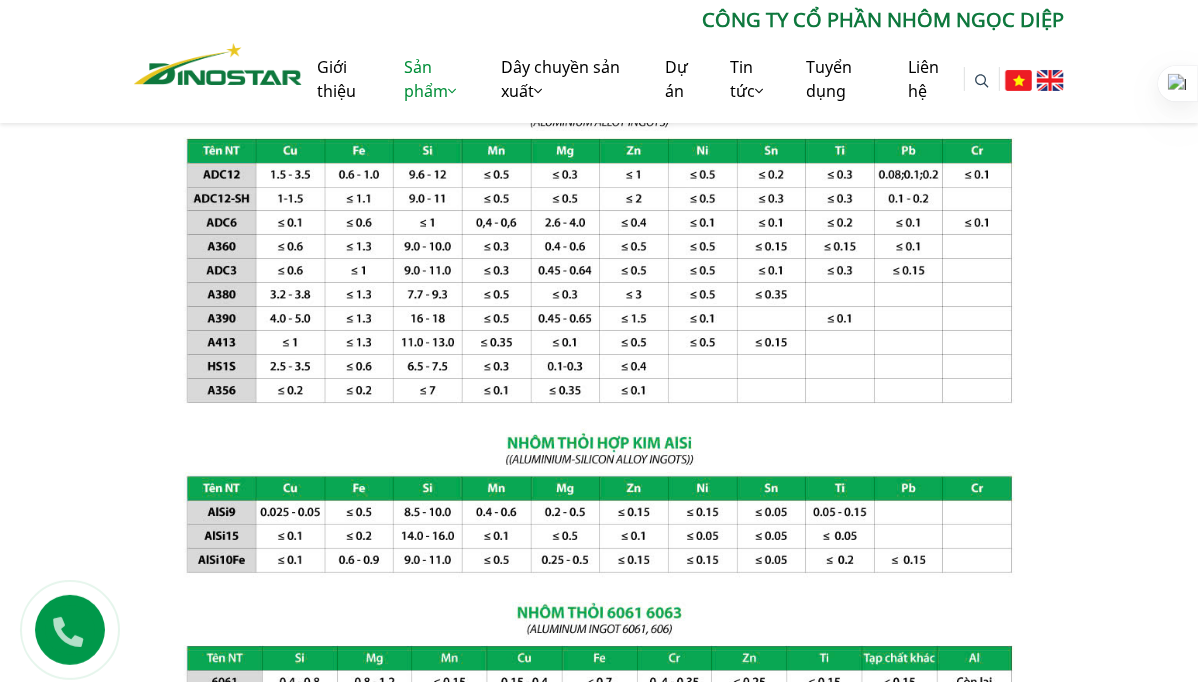 scroll, scrollTop: 1348, scrollLeft: 0, axis: vertical 